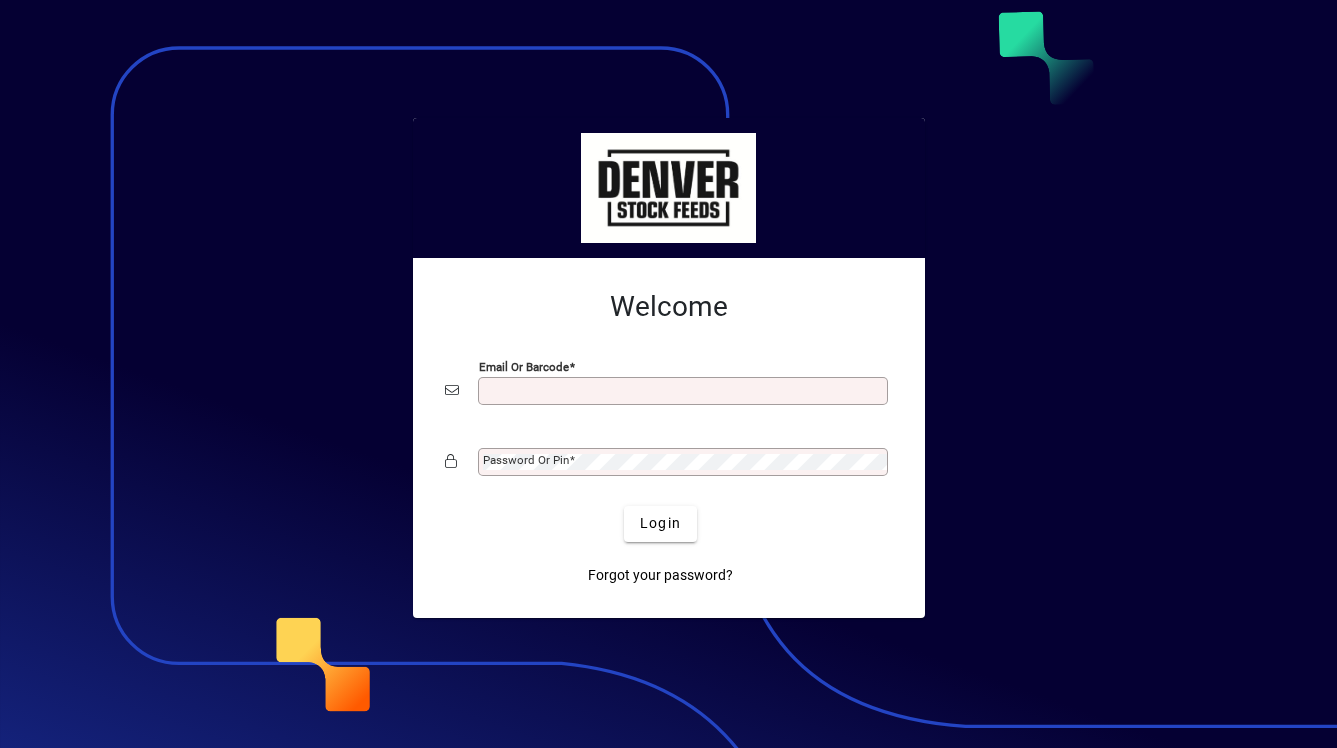 scroll, scrollTop: 0, scrollLeft: 0, axis: both 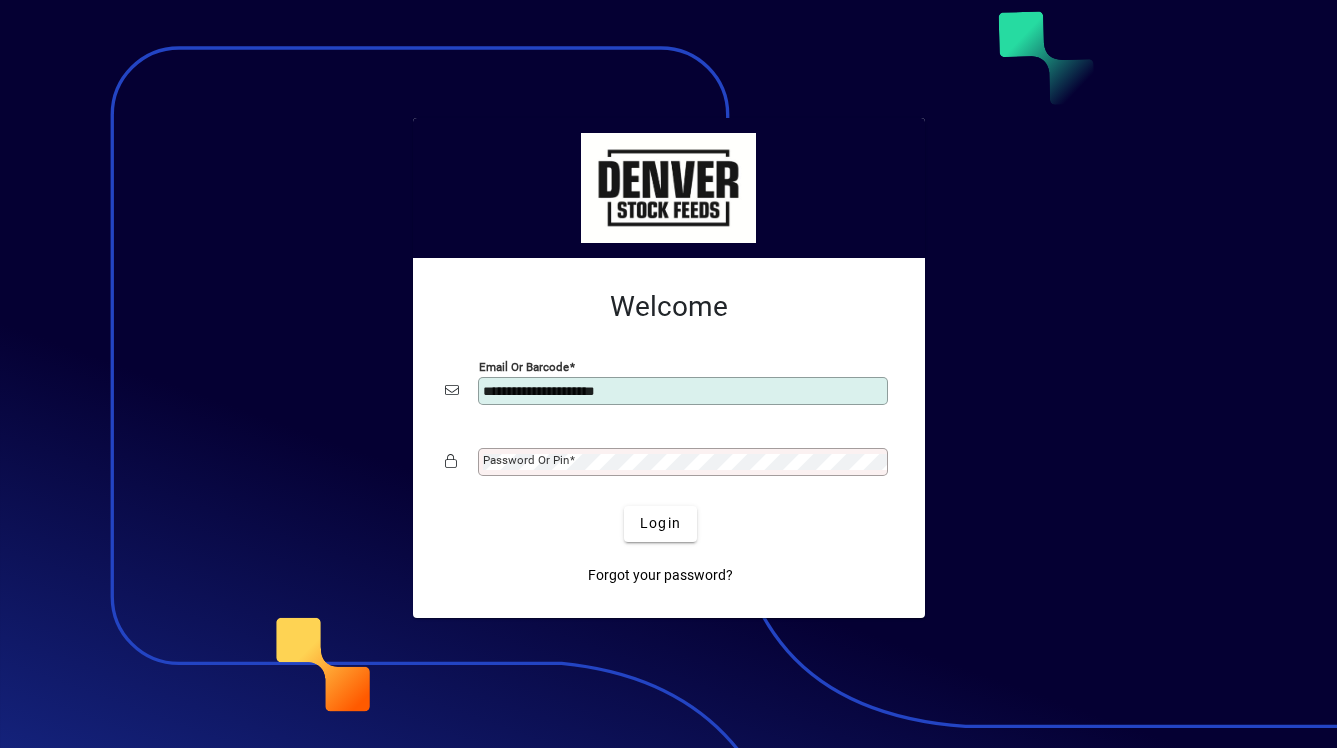 type on "**********" 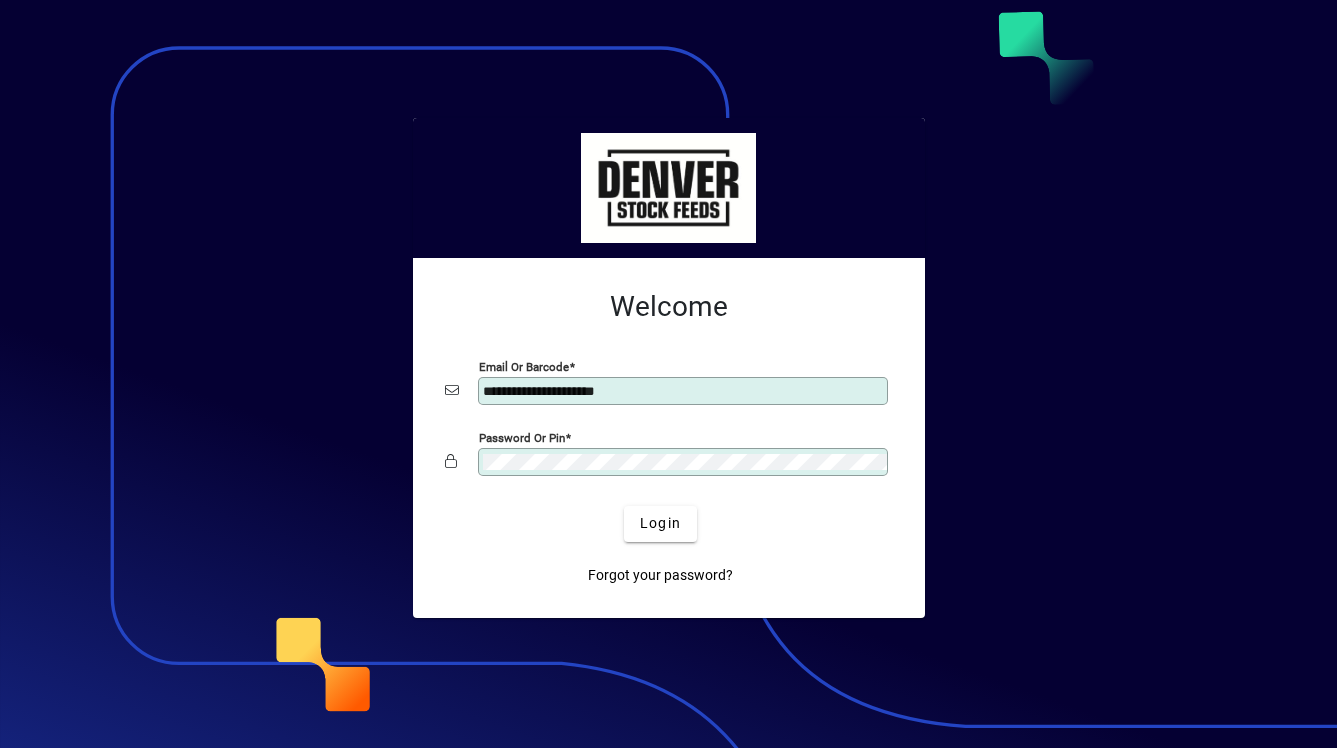 click on "Login" 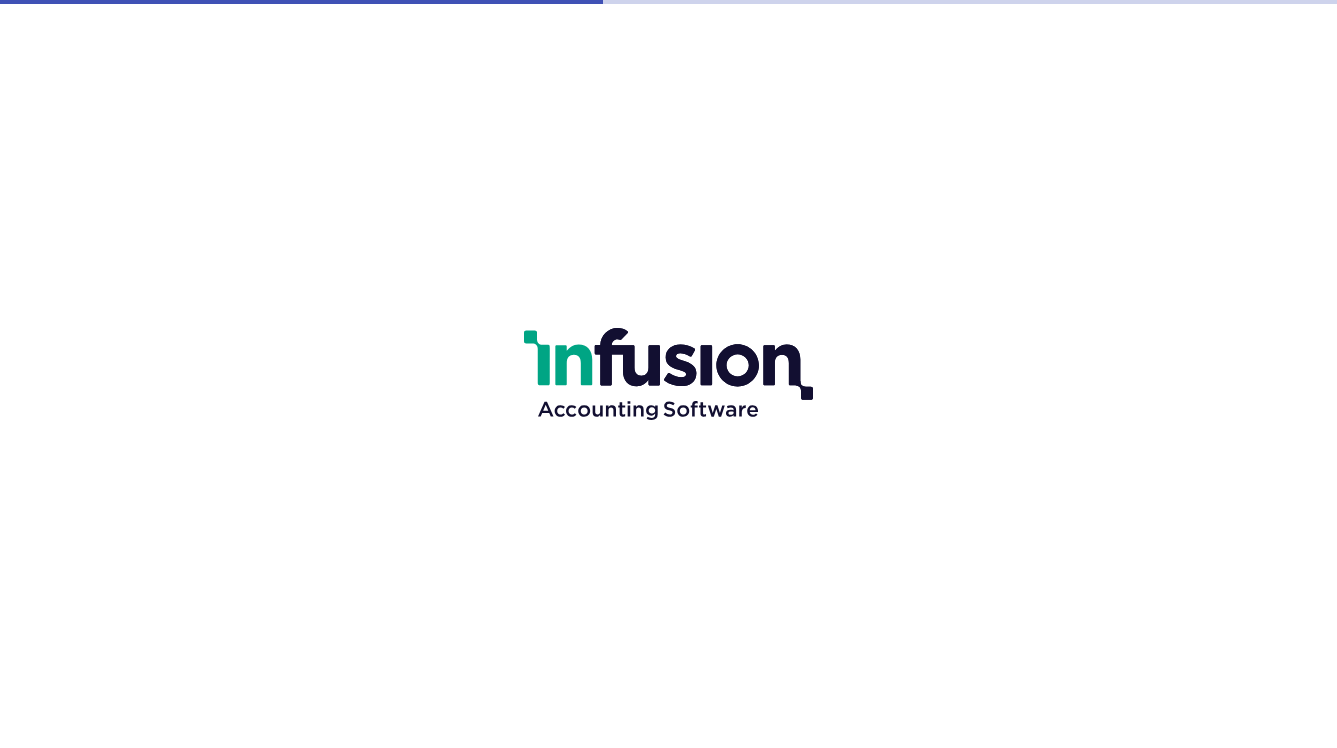scroll, scrollTop: 0, scrollLeft: 0, axis: both 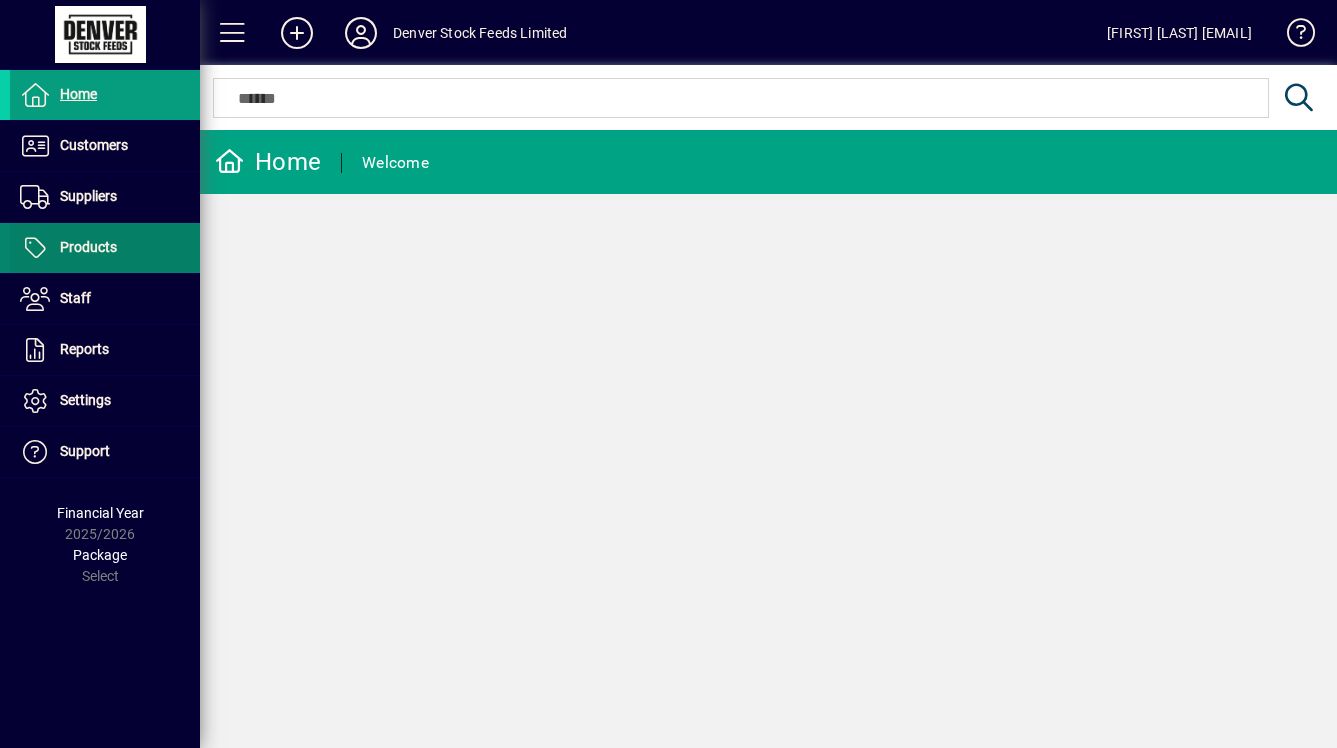 click on "Products" at bounding box center (88, 247) 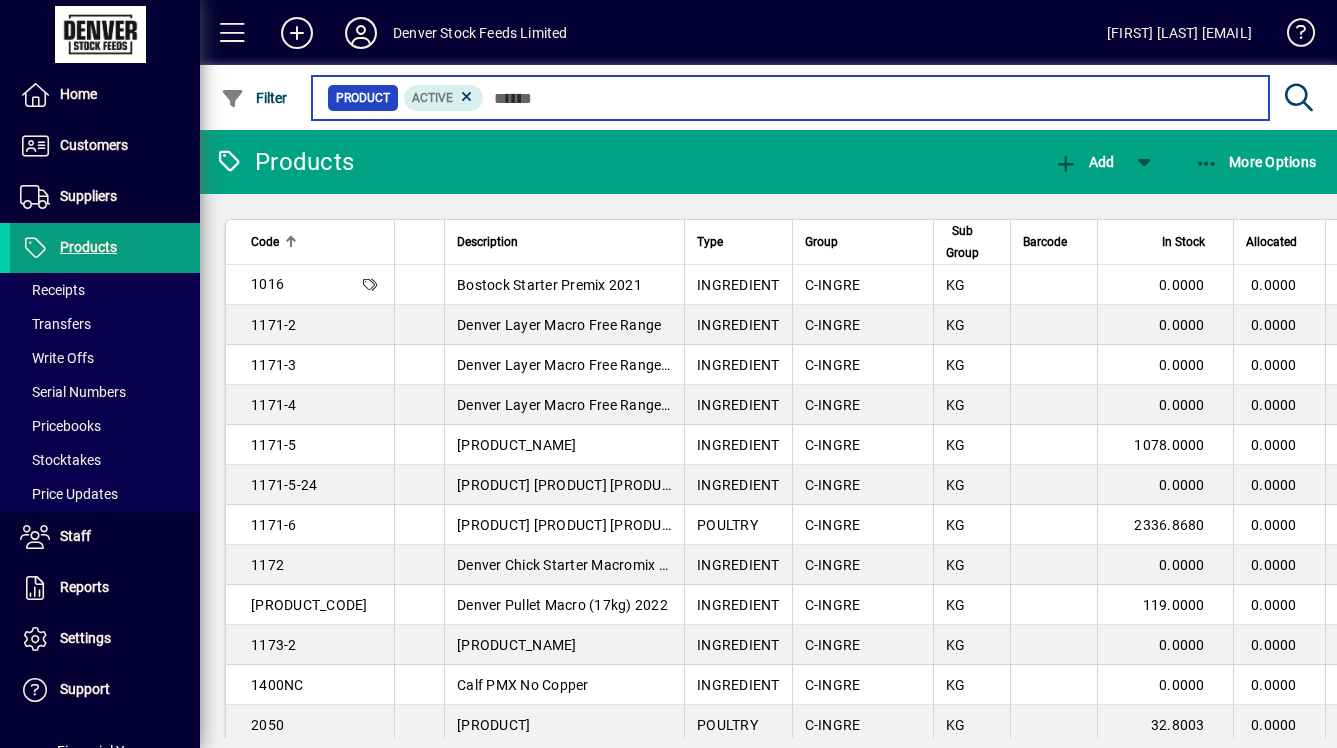 click at bounding box center [868, 98] 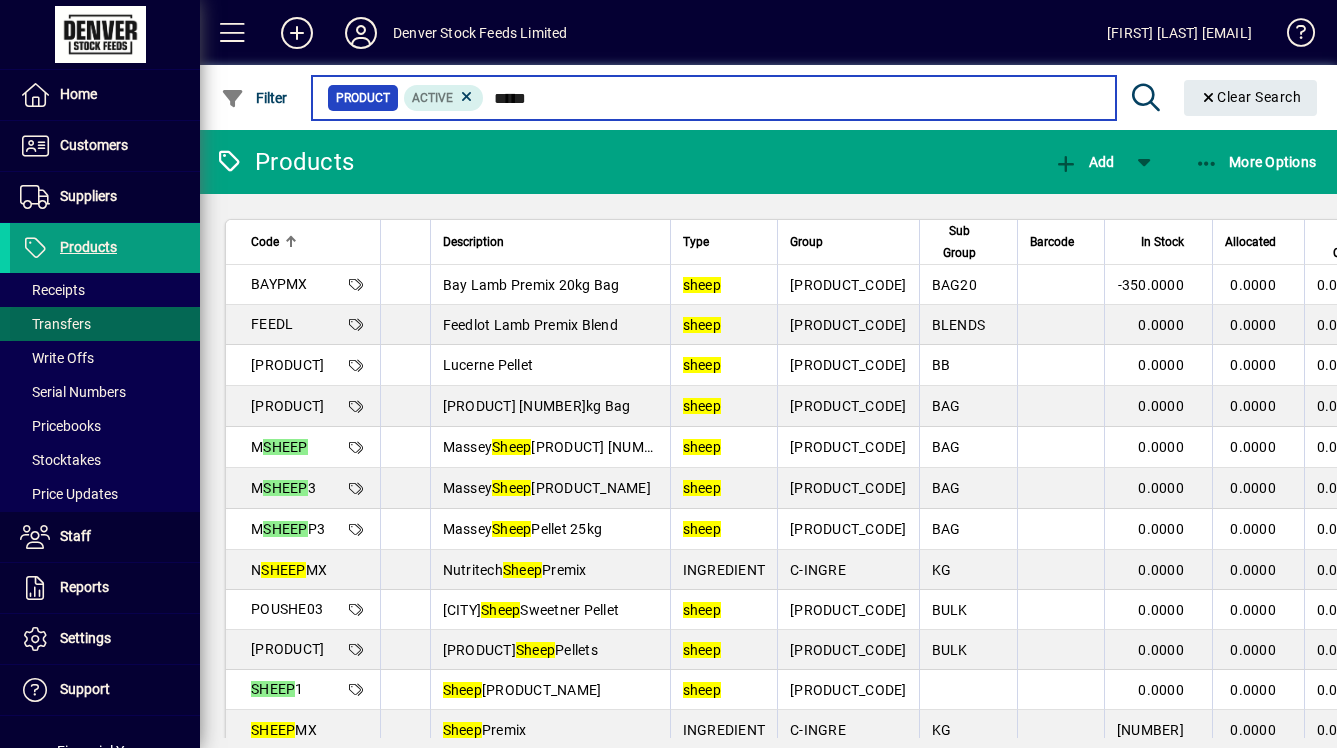type on "*****" 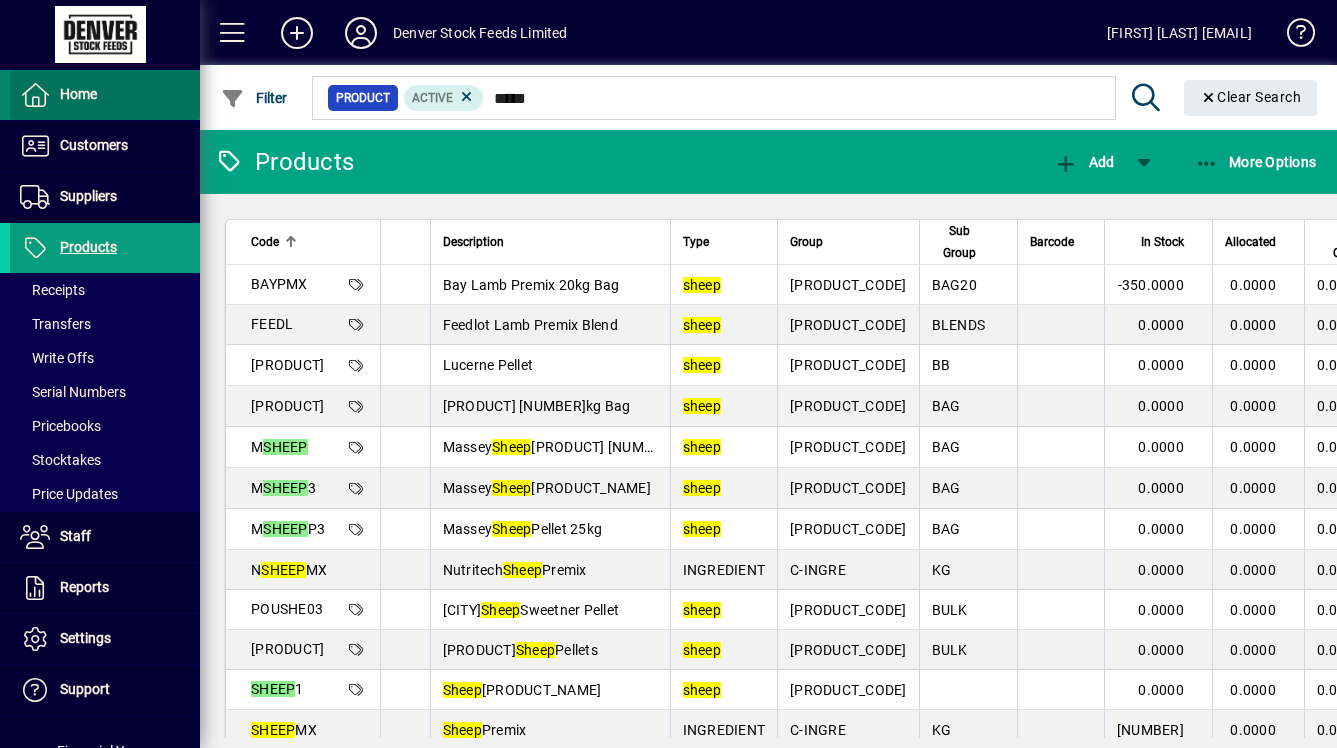 click at bounding box center (105, 95) 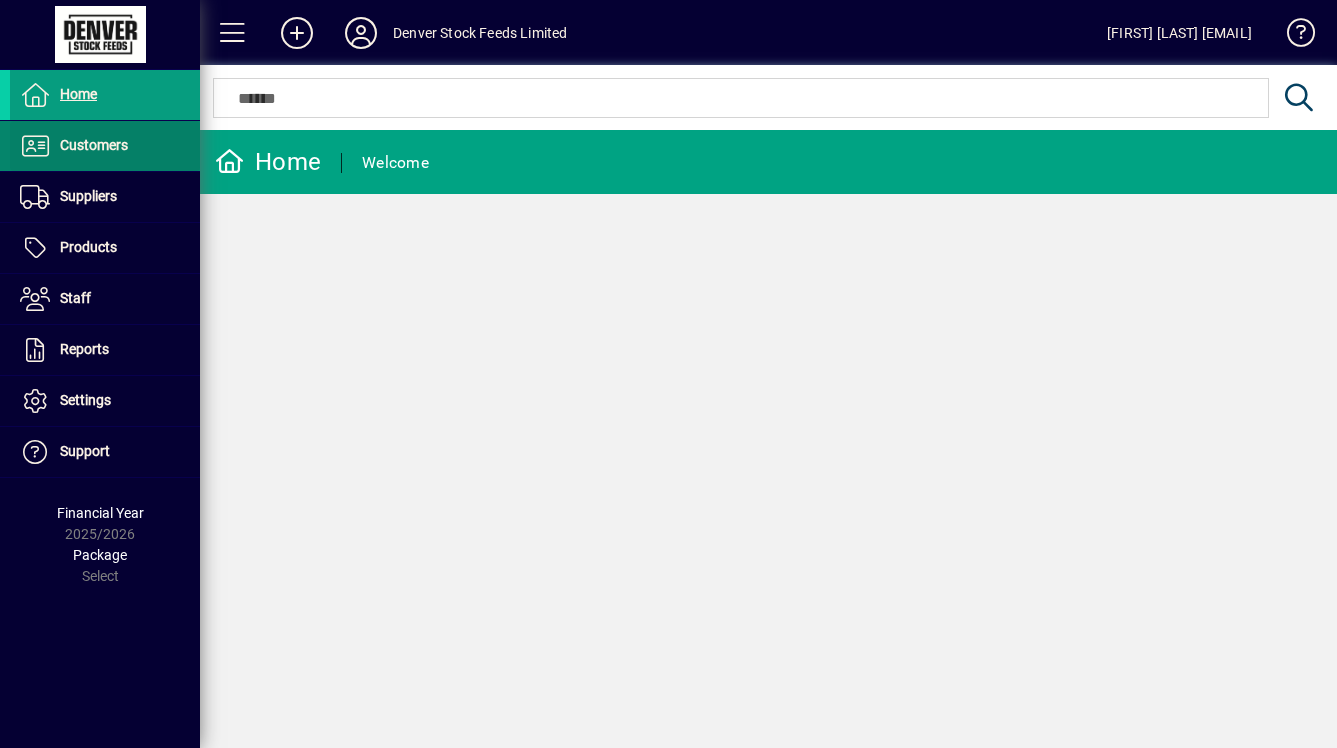 click at bounding box center (105, 146) 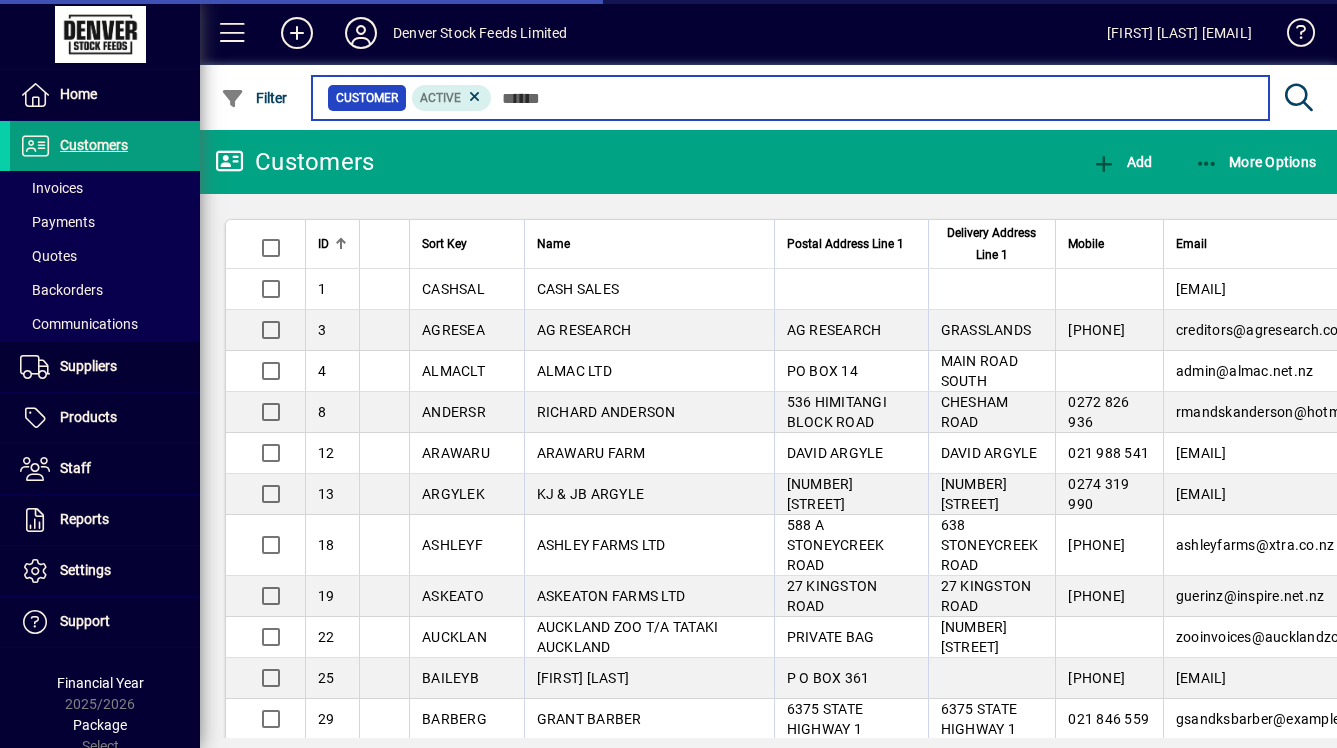 click at bounding box center (872, 98) 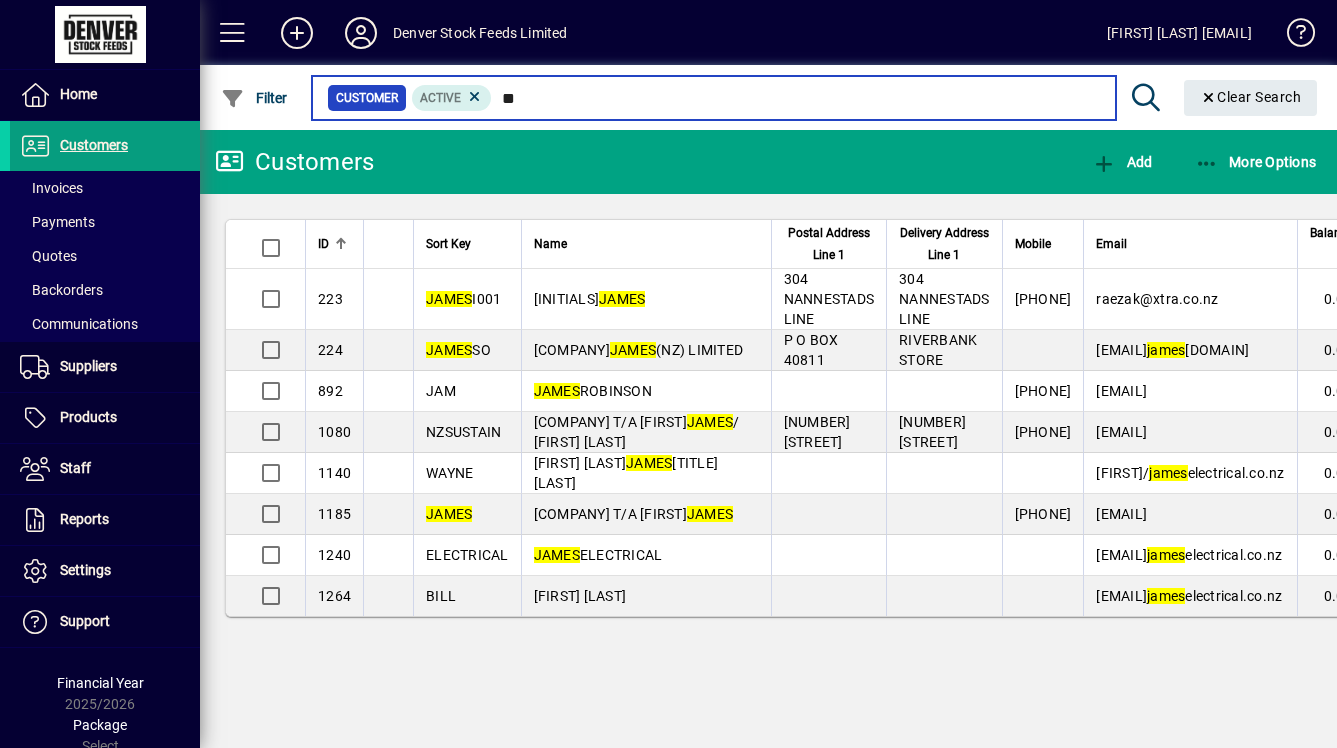 type on "*" 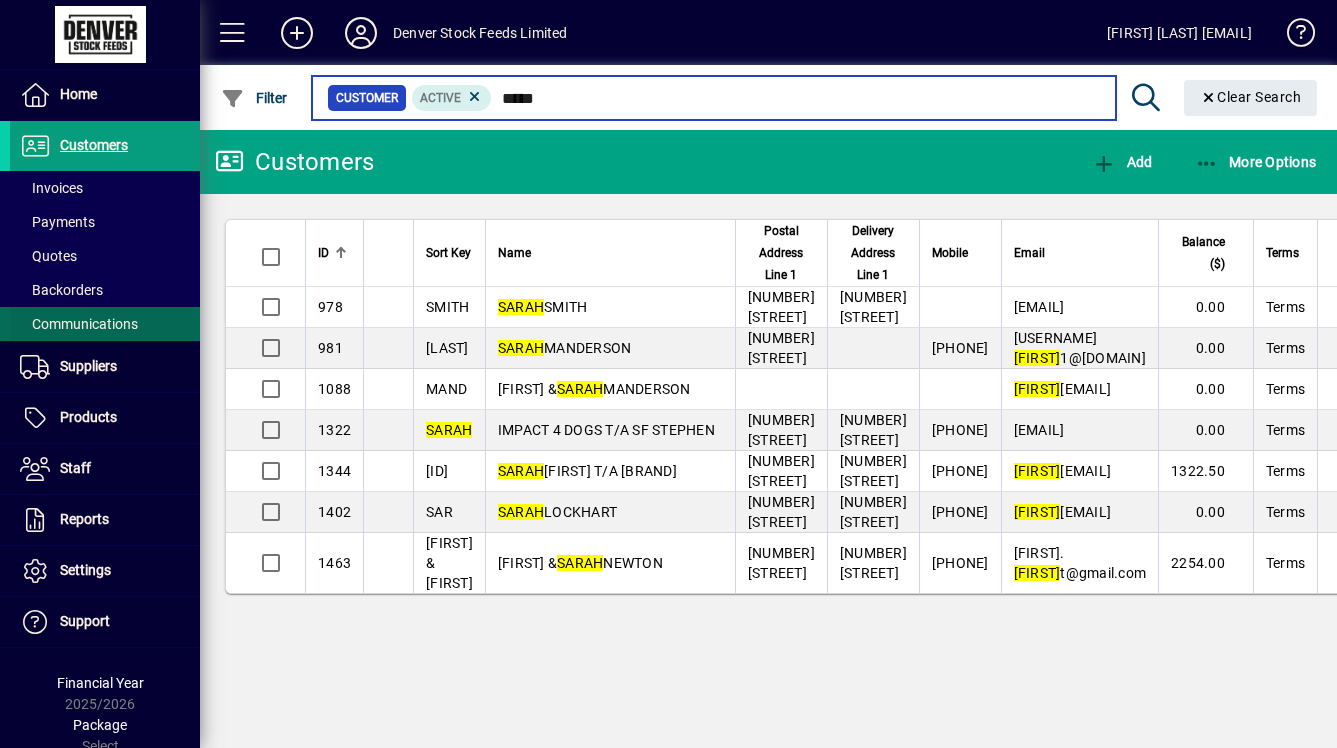 type on "*****" 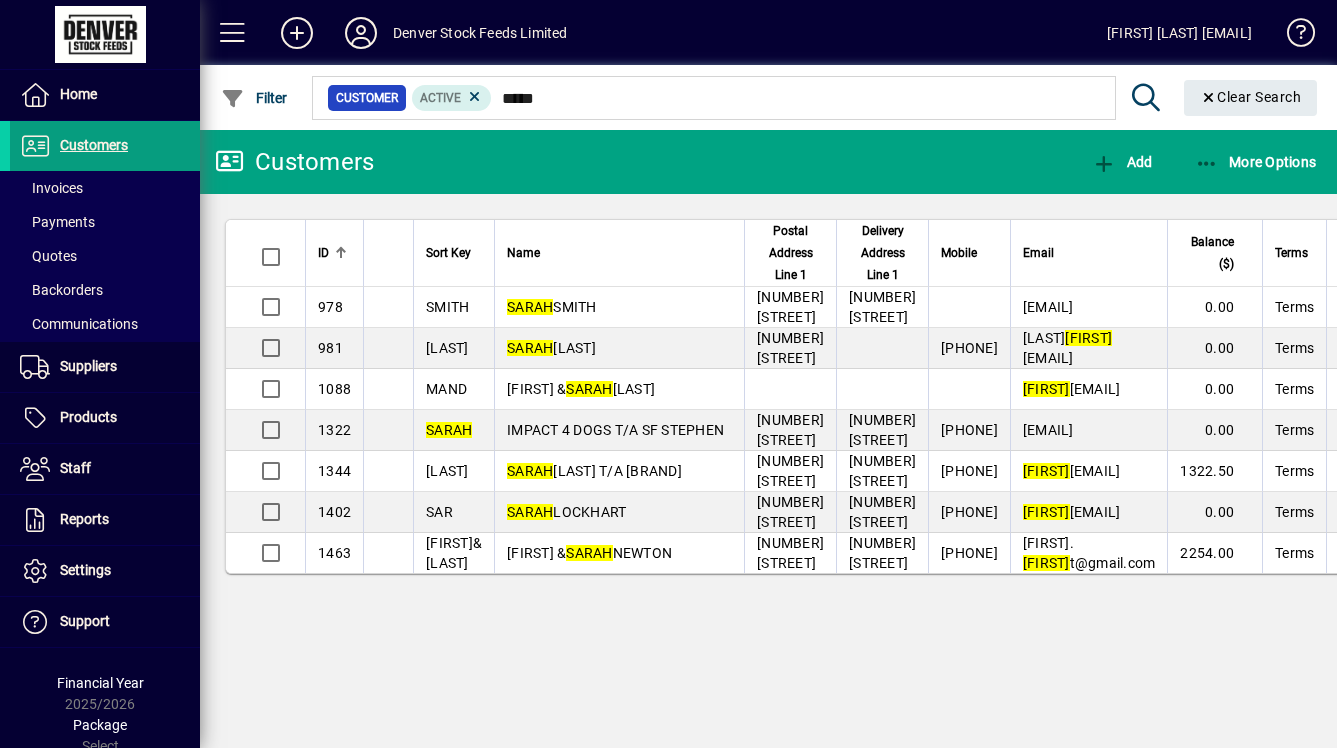 scroll, scrollTop: 0, scrollLeft: 0, axis: both 